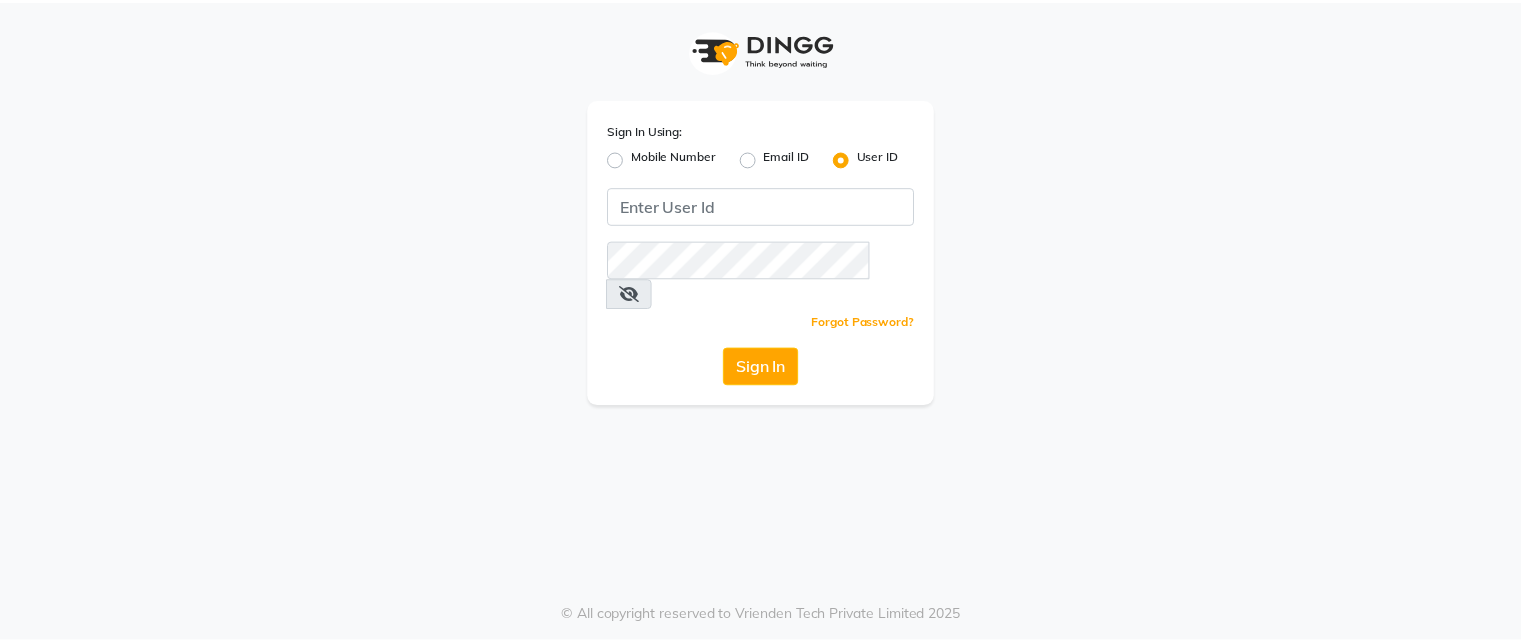 scroll, scrollTop: 0, scrollLeft: 0, axis: both 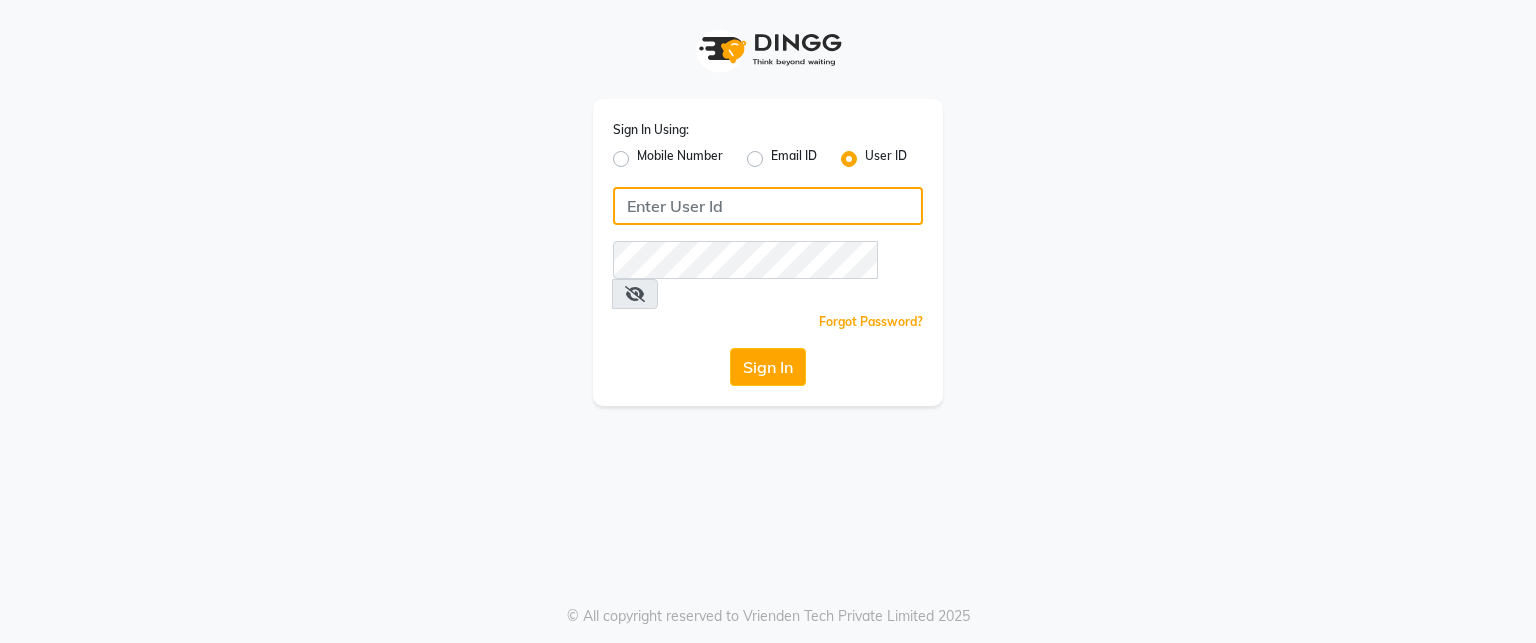 type on "virtue" 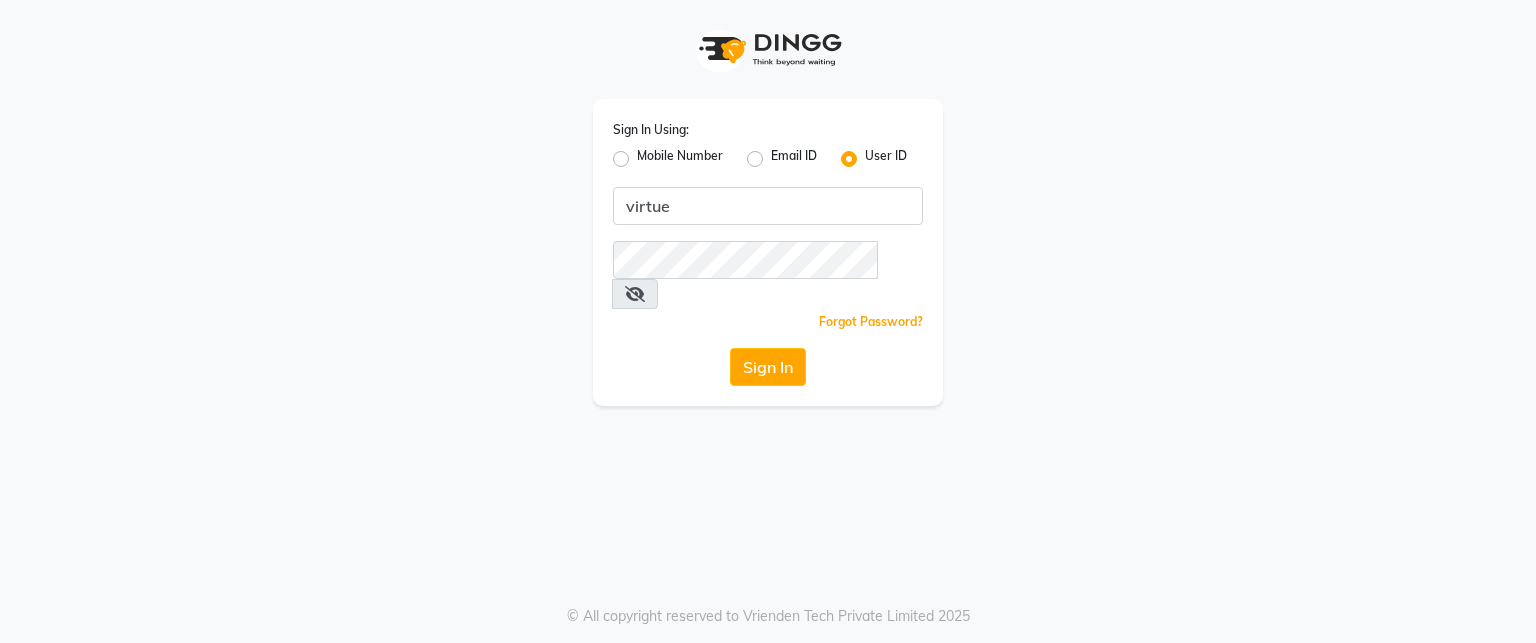 click on "Sign In" 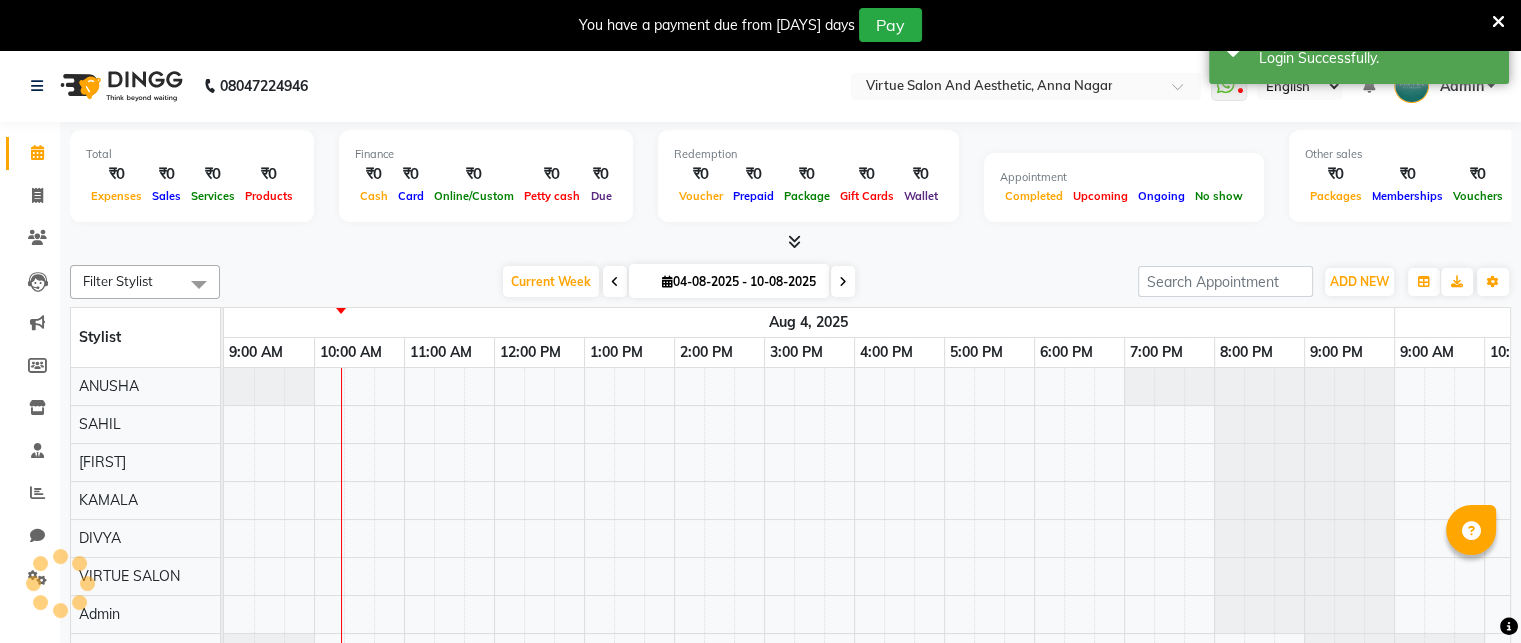 scroll, scrollTop: 0, scrollLeft: 0, axis: both 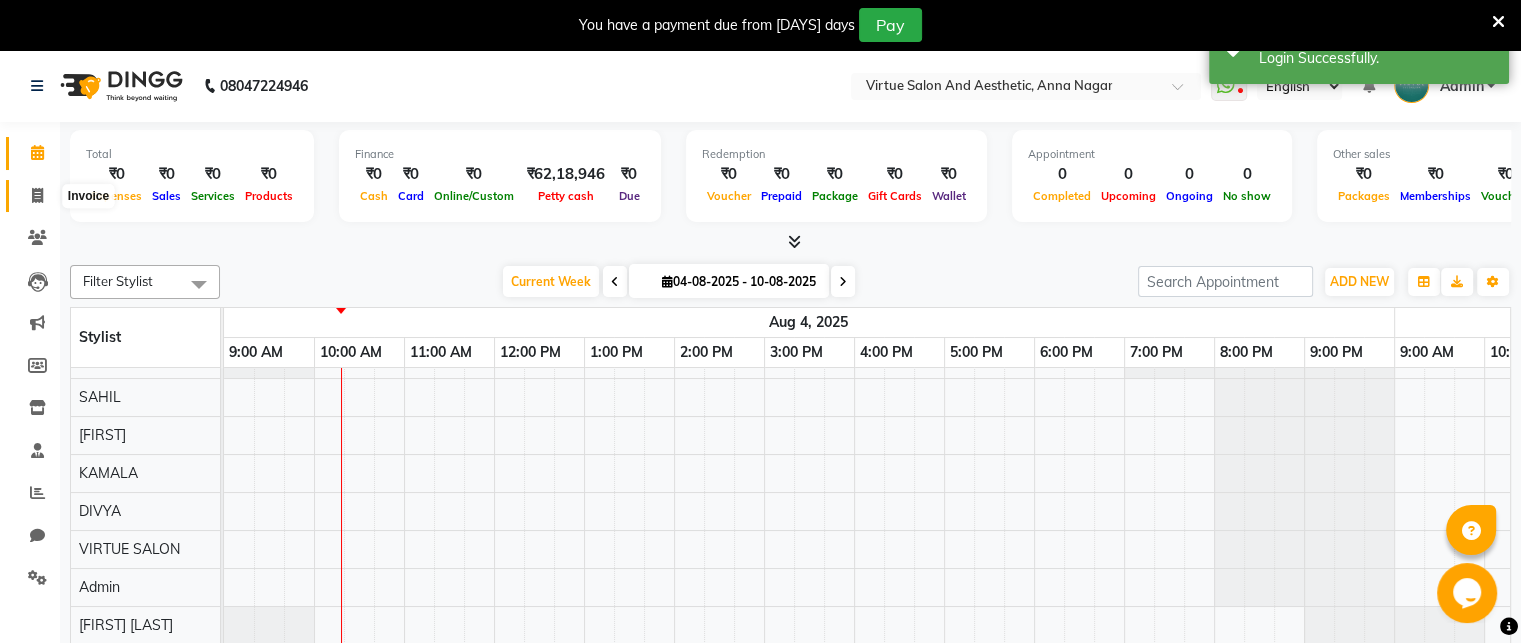 click 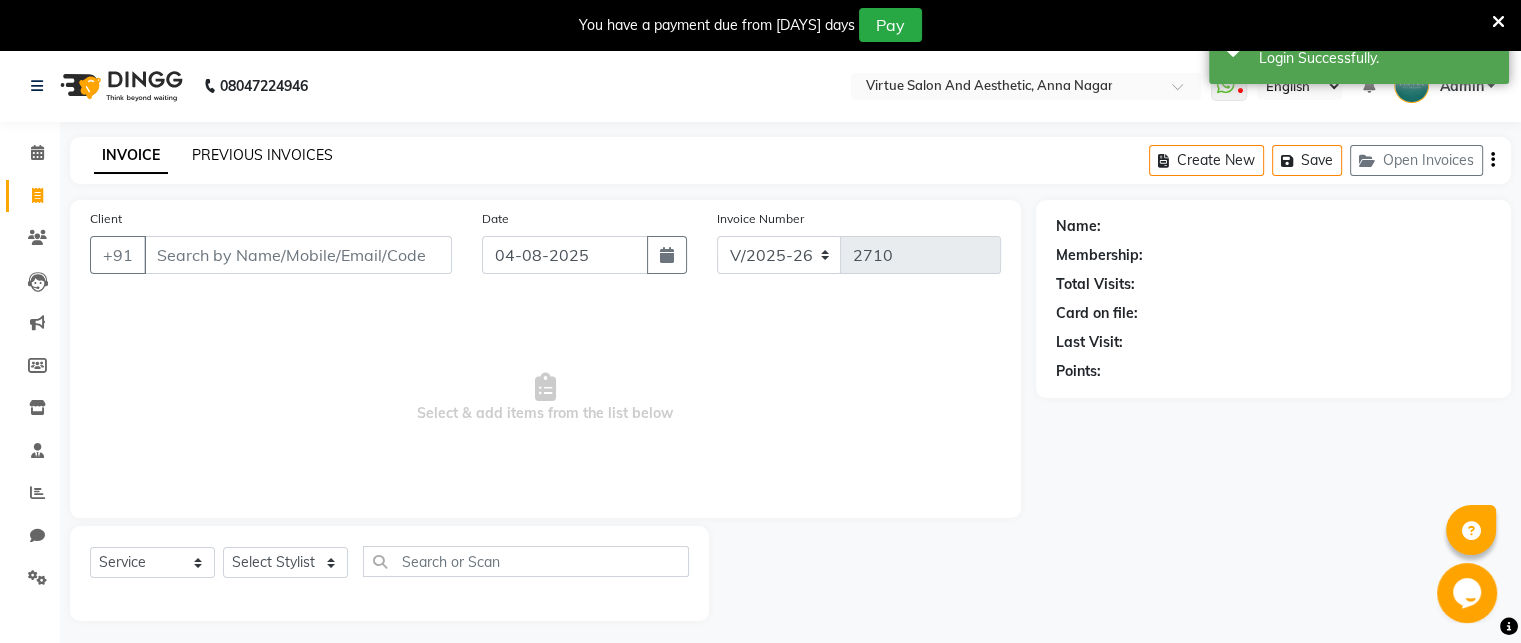 click on "PREVIOUS INVOICES" 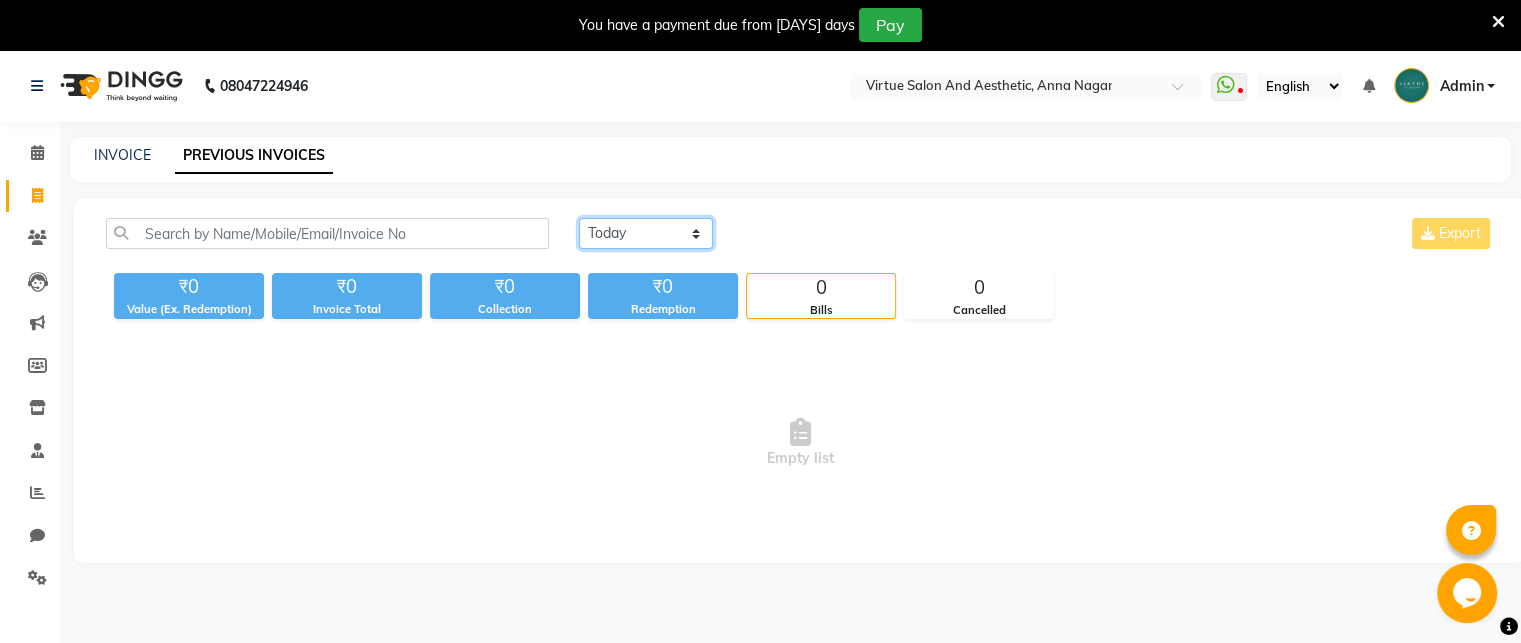 click on "Today Yesterday Custom Range" 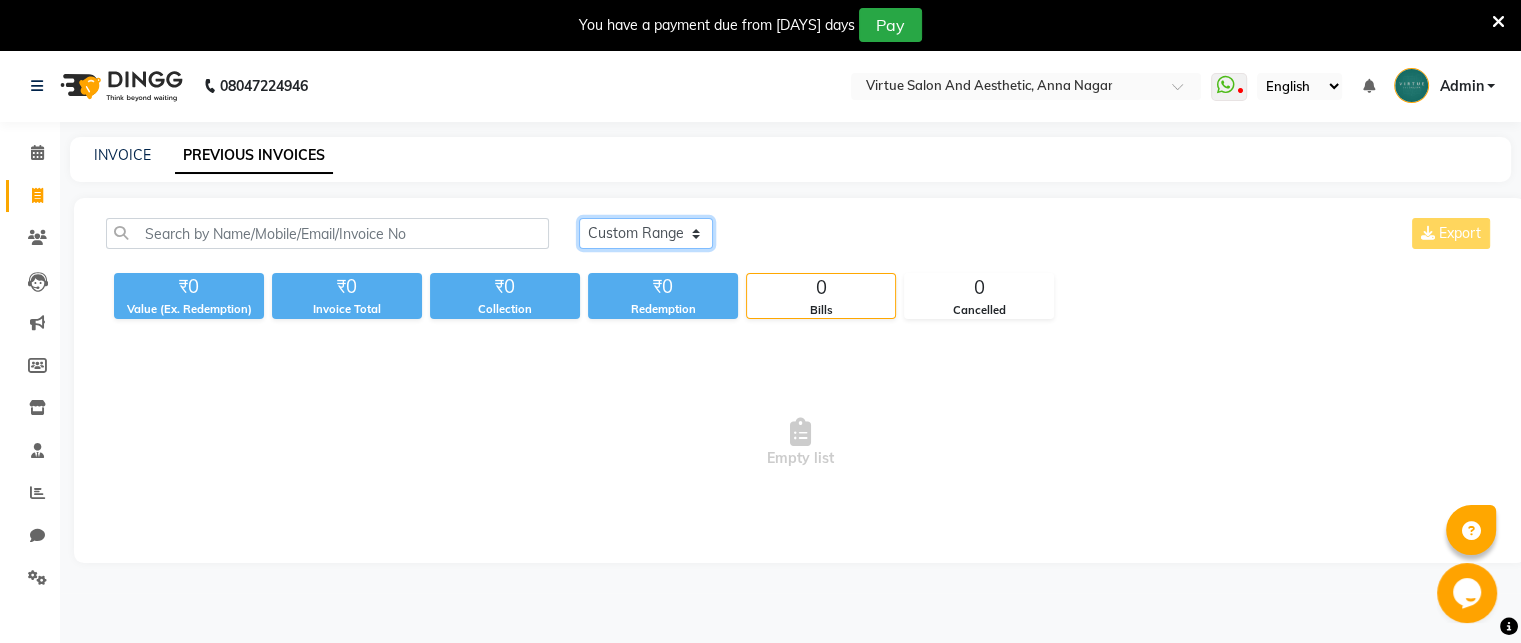 click on "Today Yesterday Custom Range" 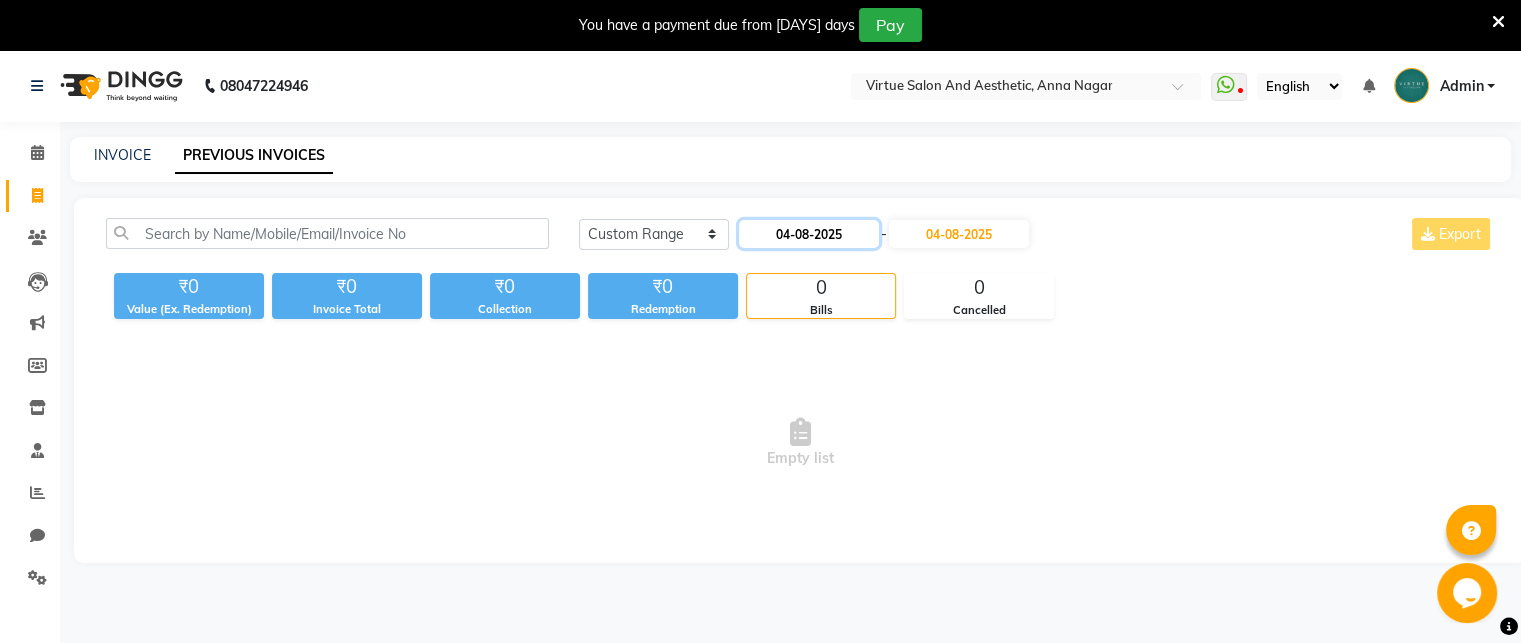 click on "04-08-2025" 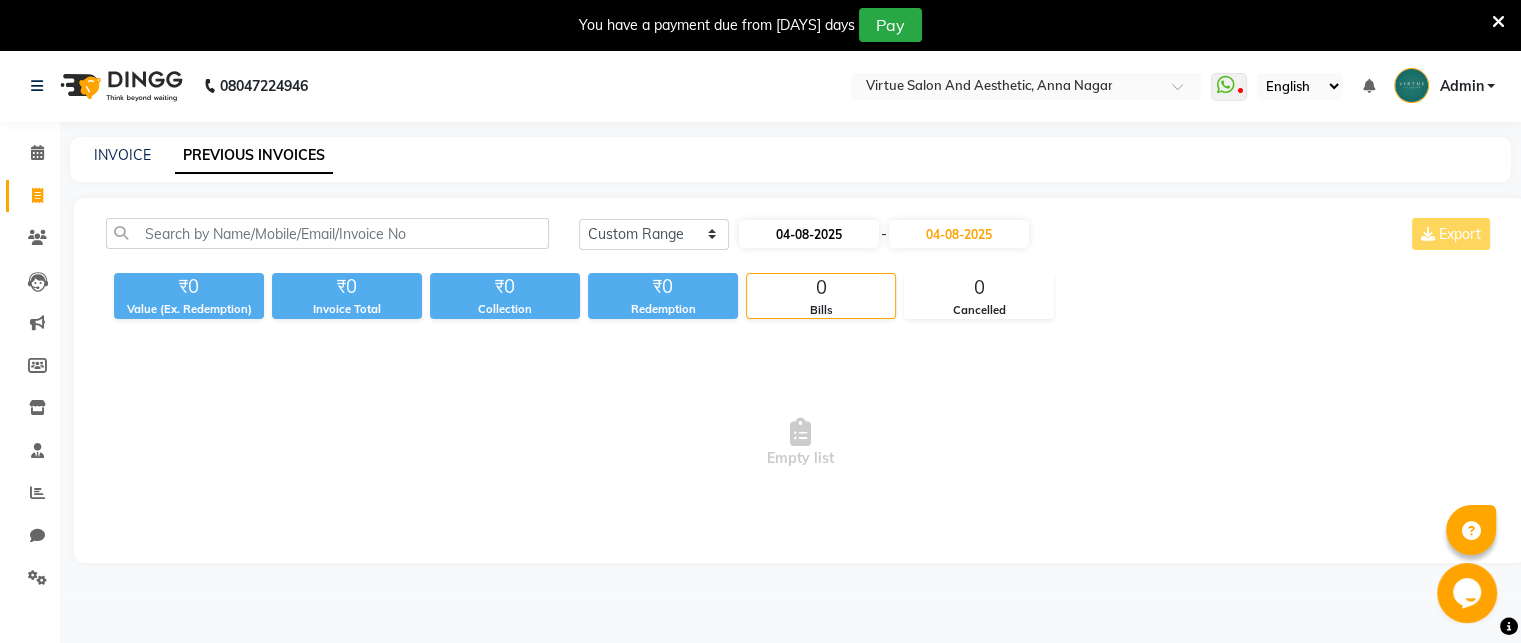 select on "8" 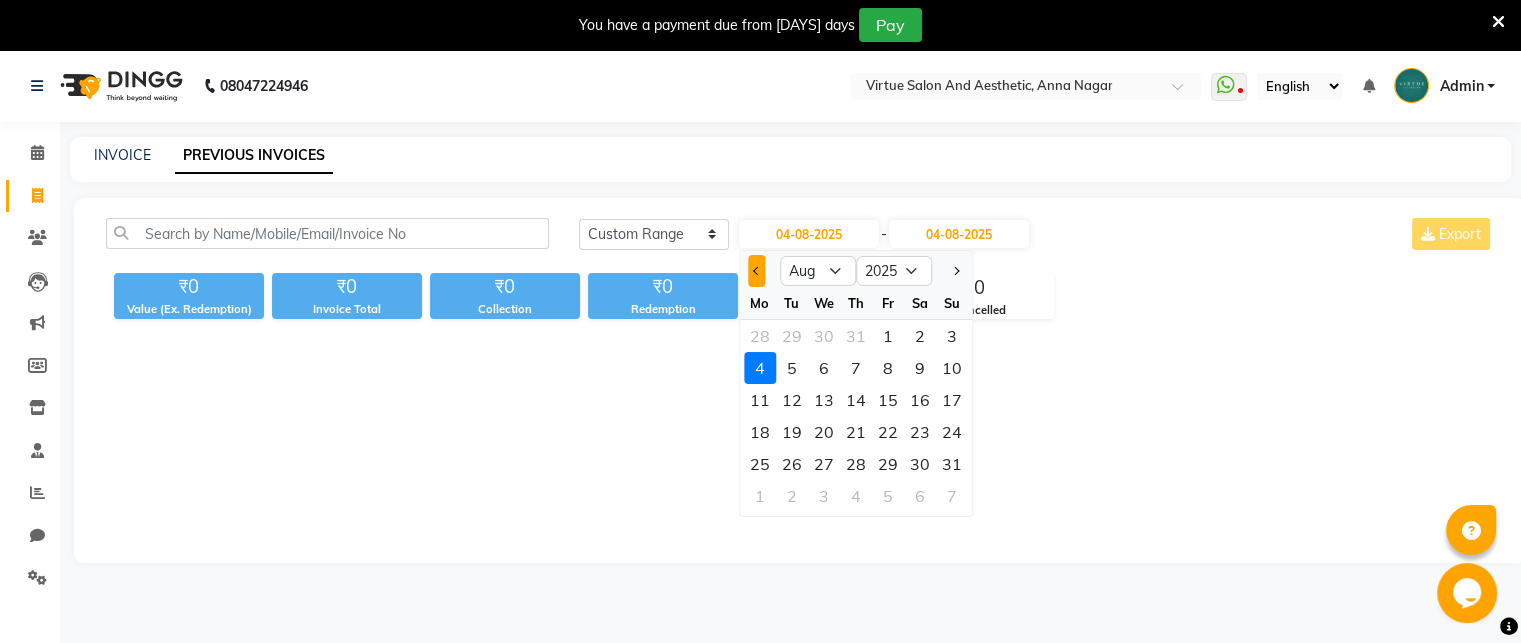 click 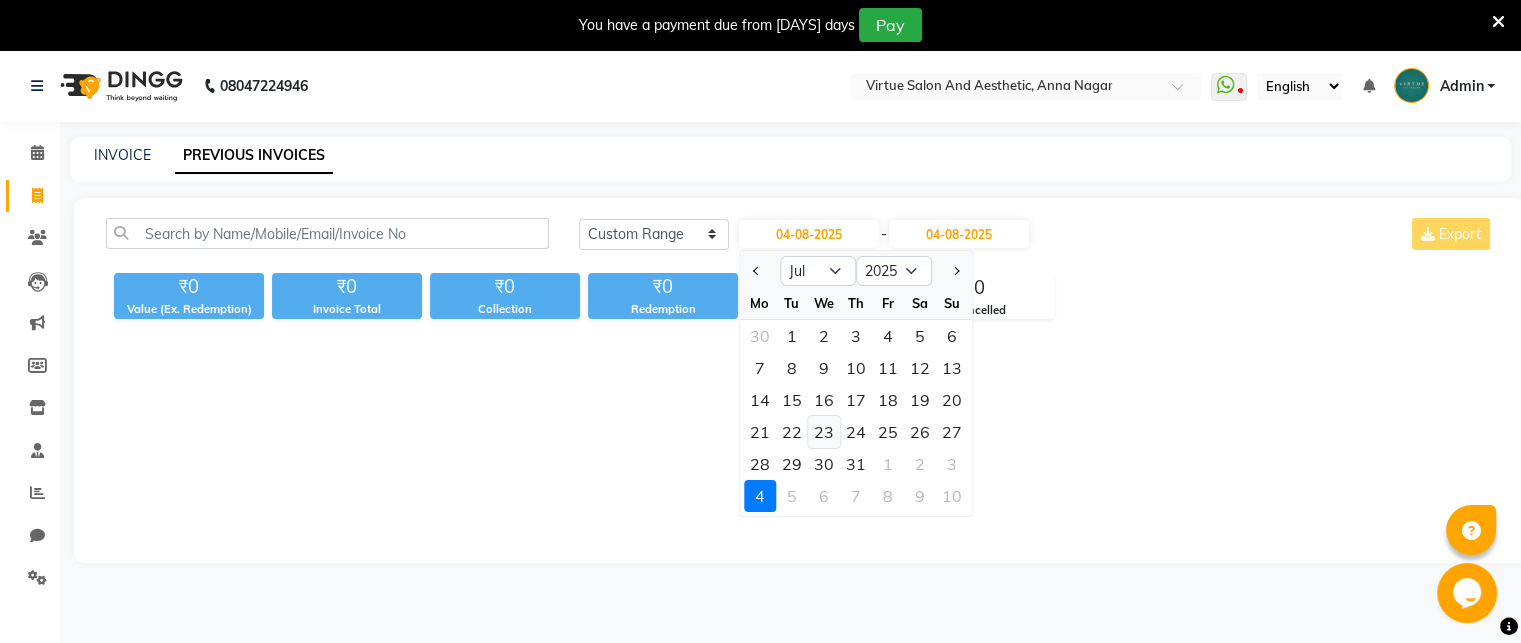 click on "23" 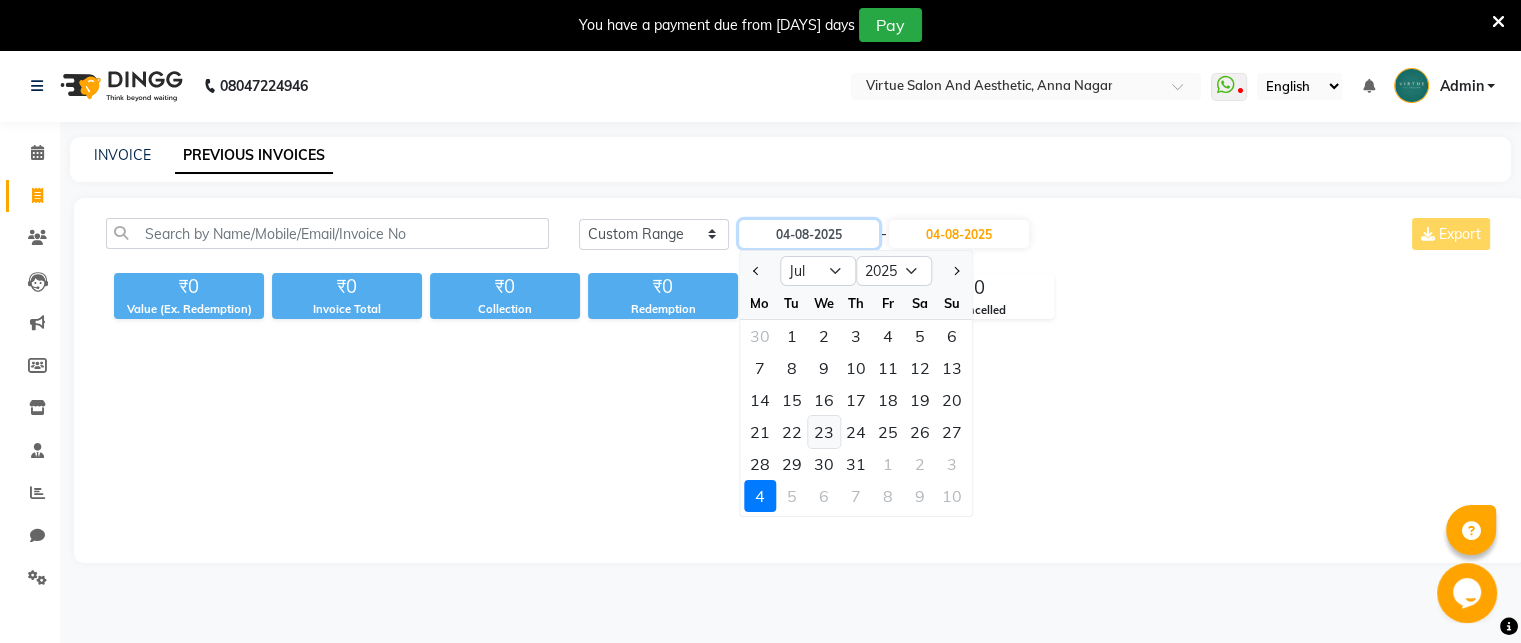 type on "23-07-2025" 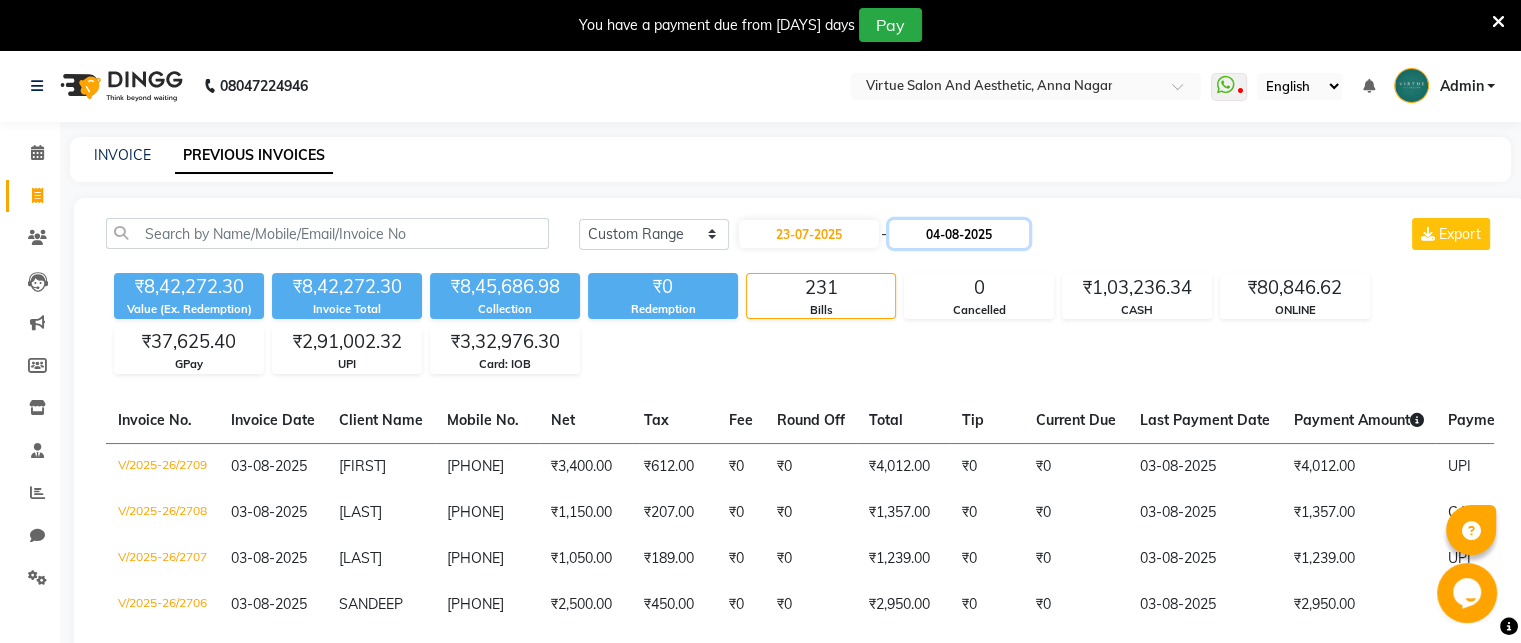 click on "04-08-2025" 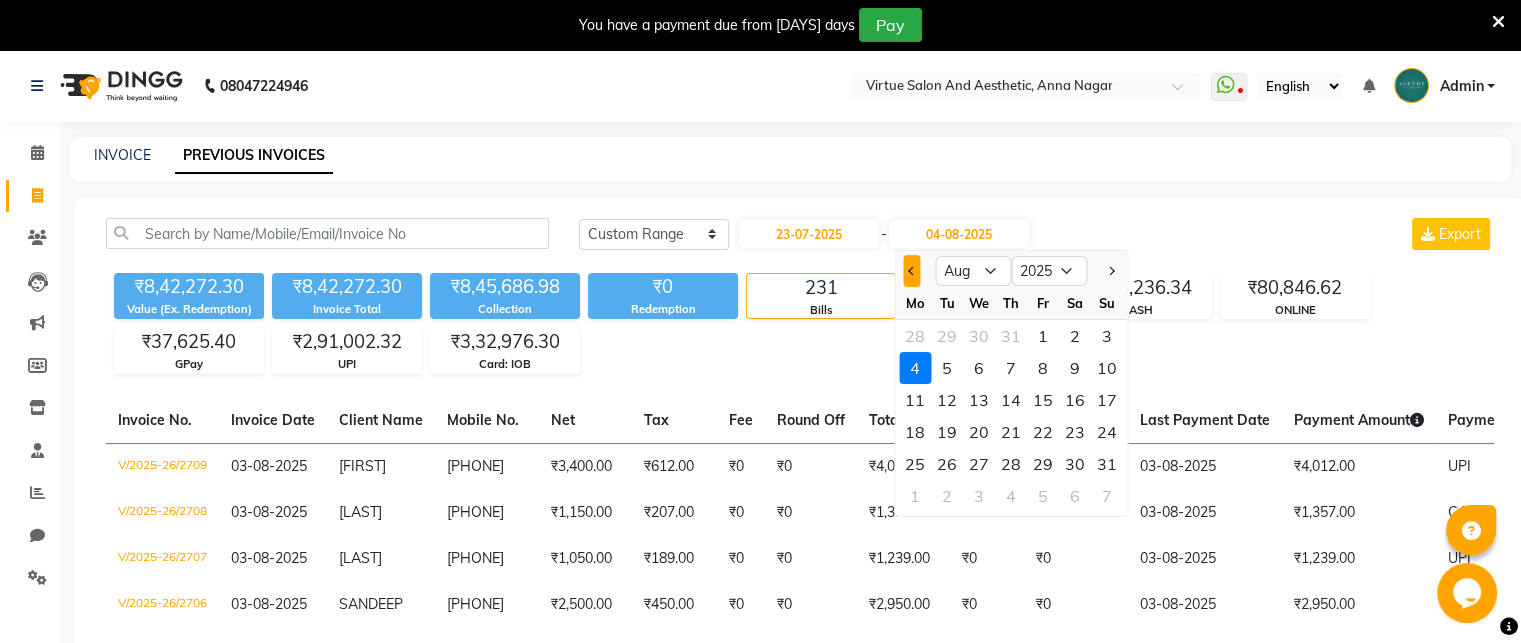 click 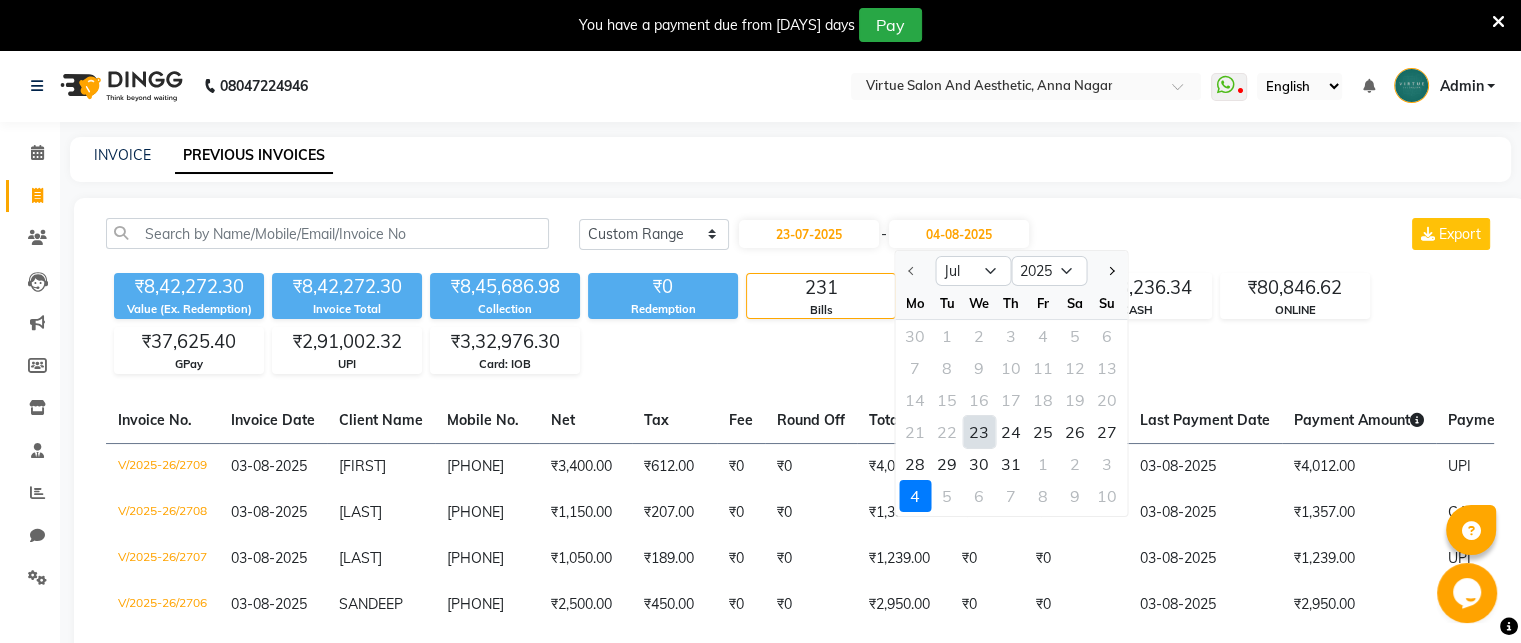 click on "23" 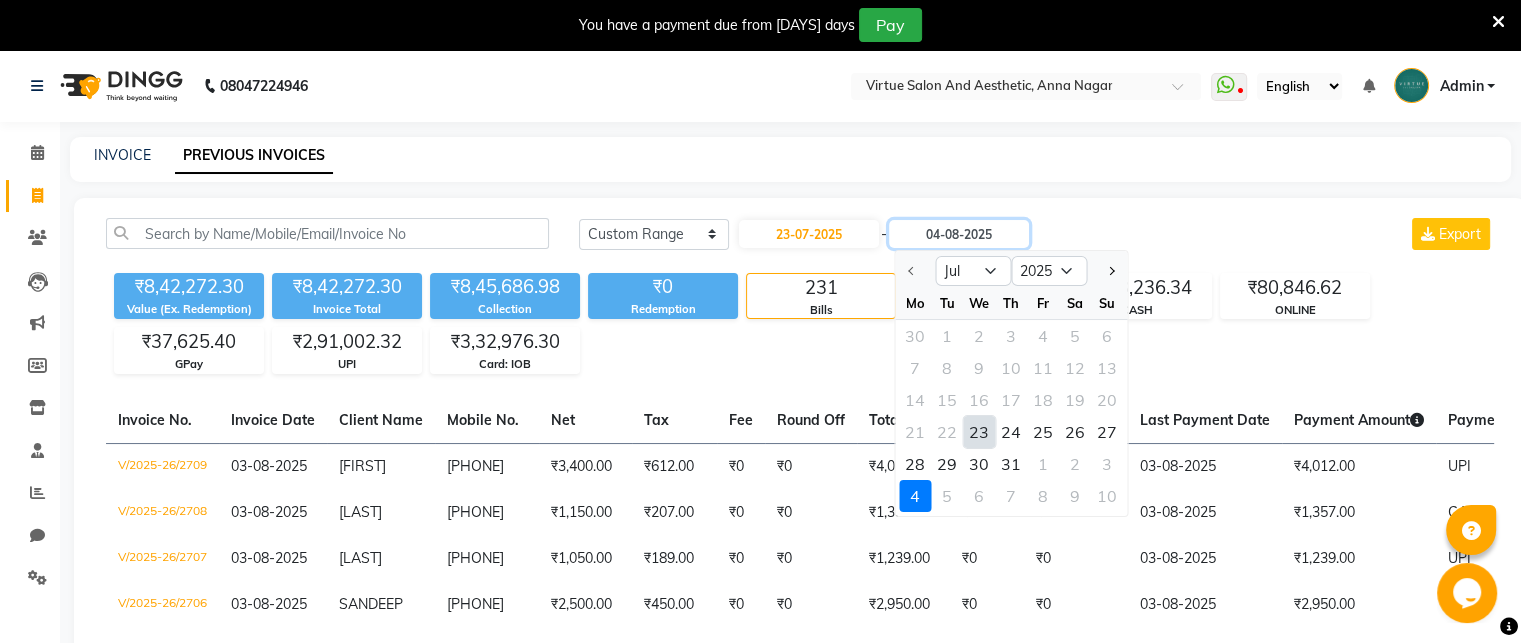 type on "23-07-2025" 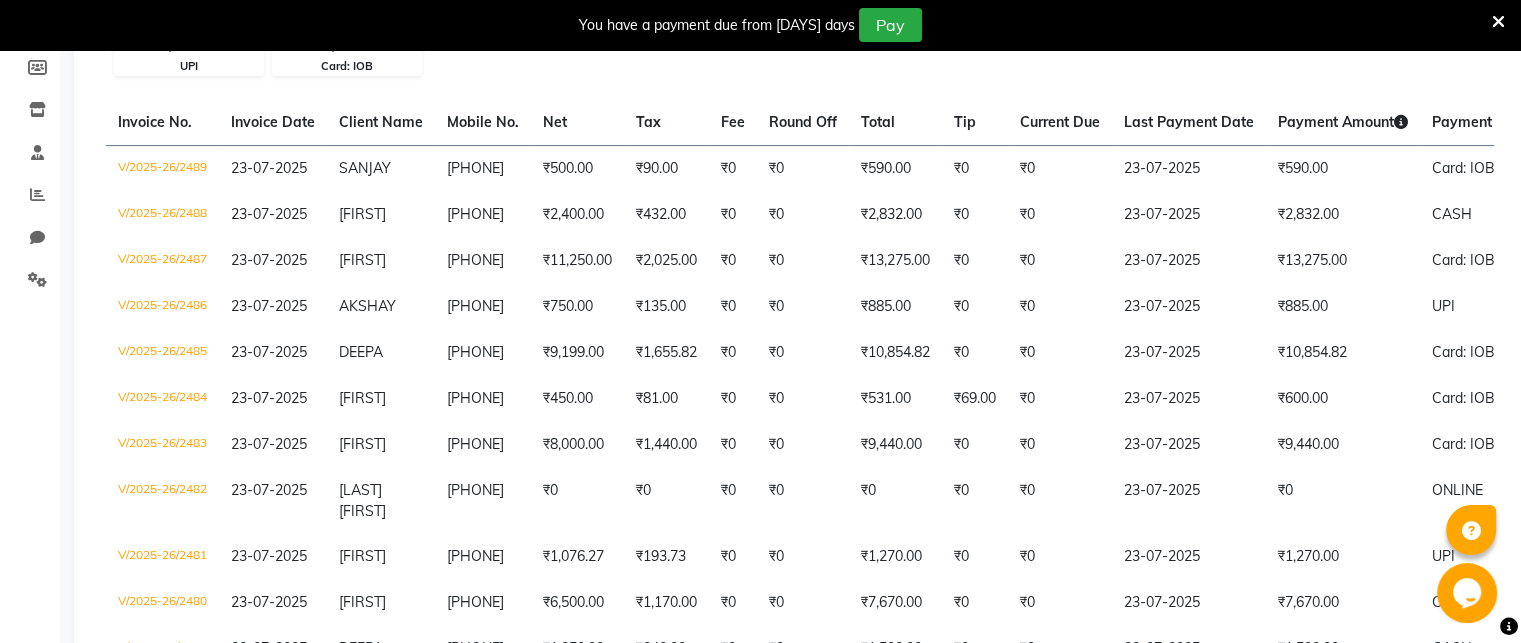 scroll, scrollTop: 300, scrollLeft: 0, axis: vertical 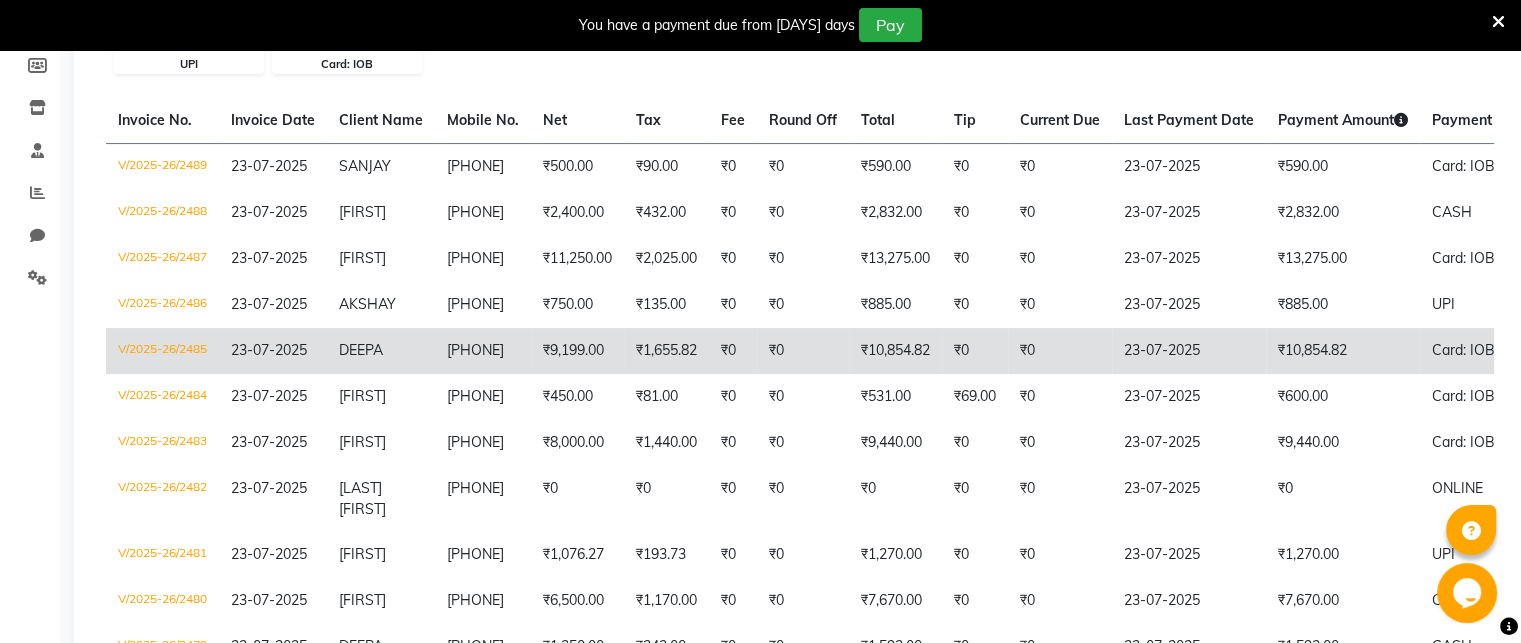 click on "V/2025-26/2485" 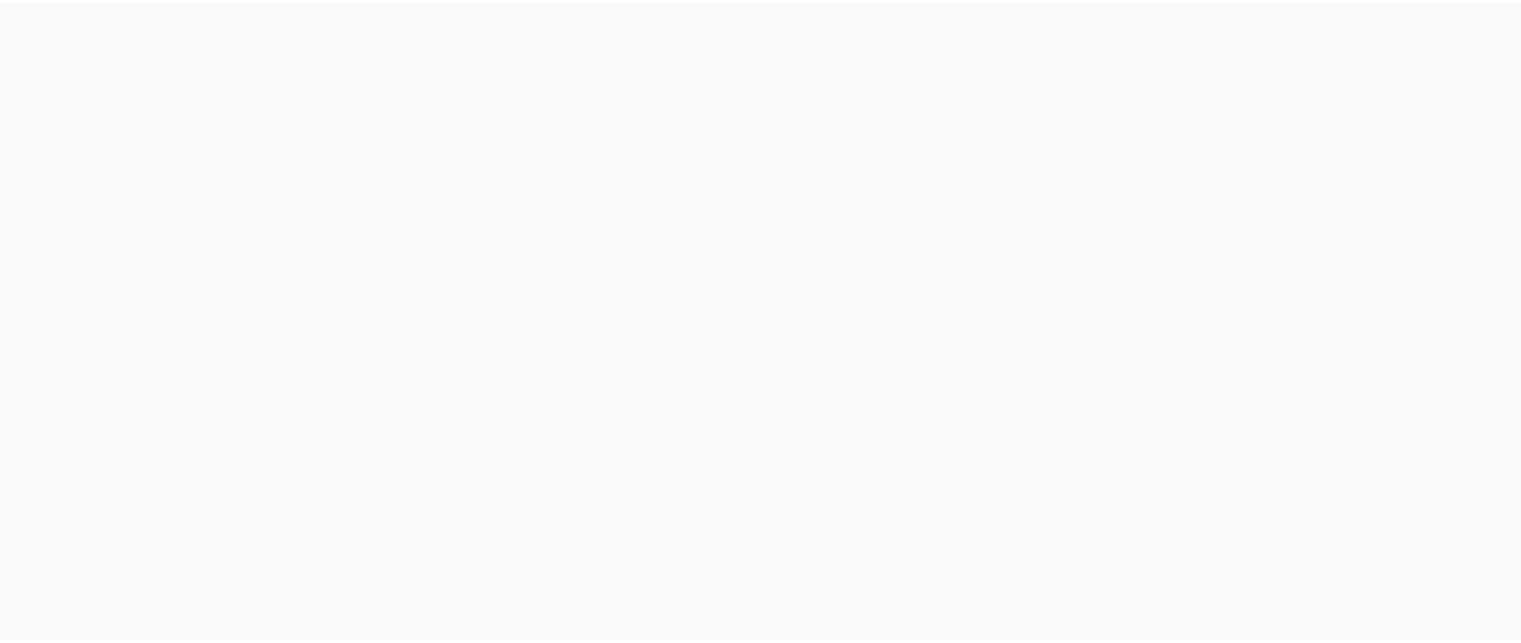 scroll, scrollTop: 0, scrollLeft: 0, axis: both 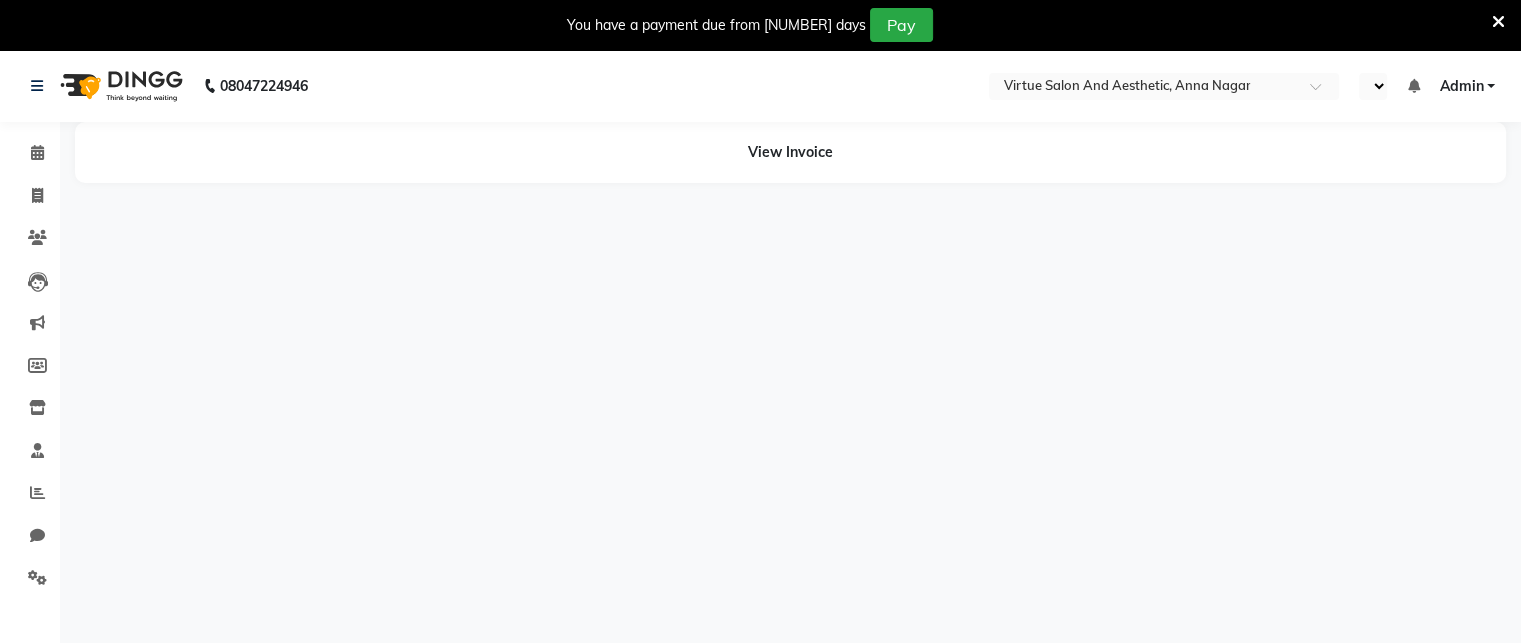 select on "en" 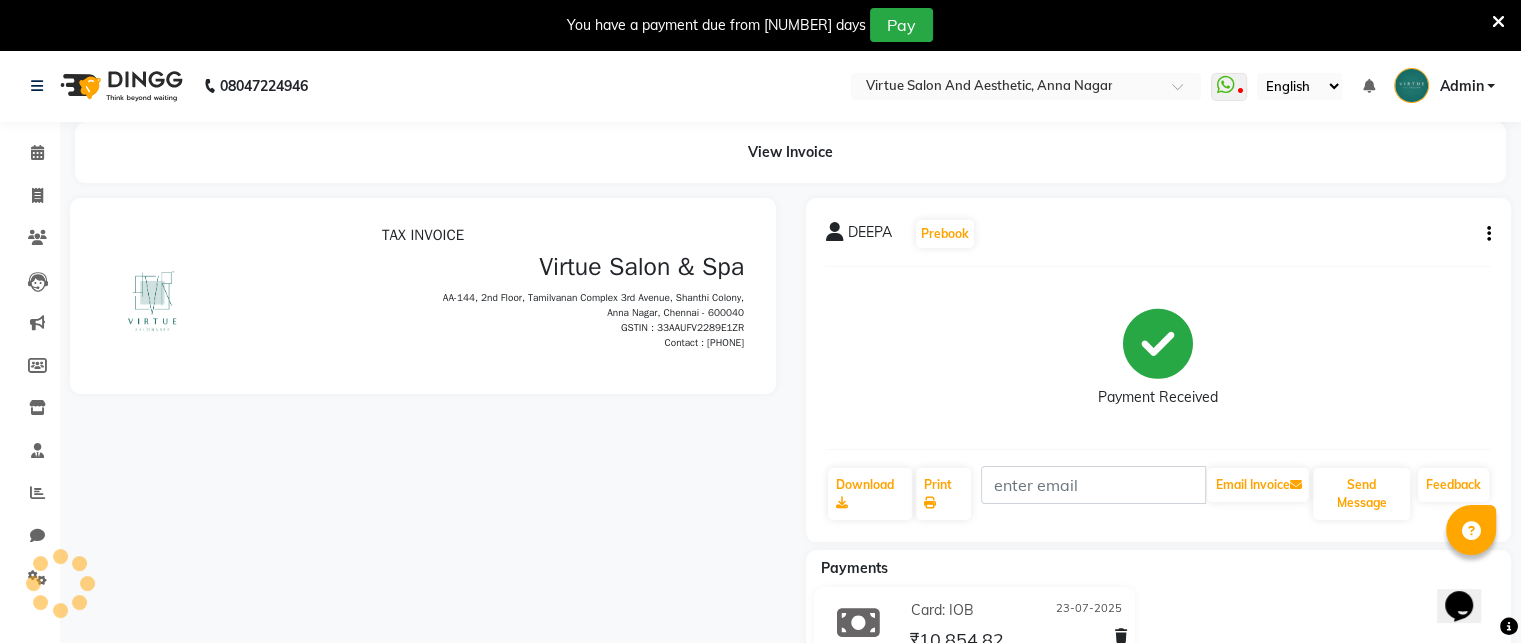 scroll, scrollTop: 0, scrollLeft: 0, axis: both 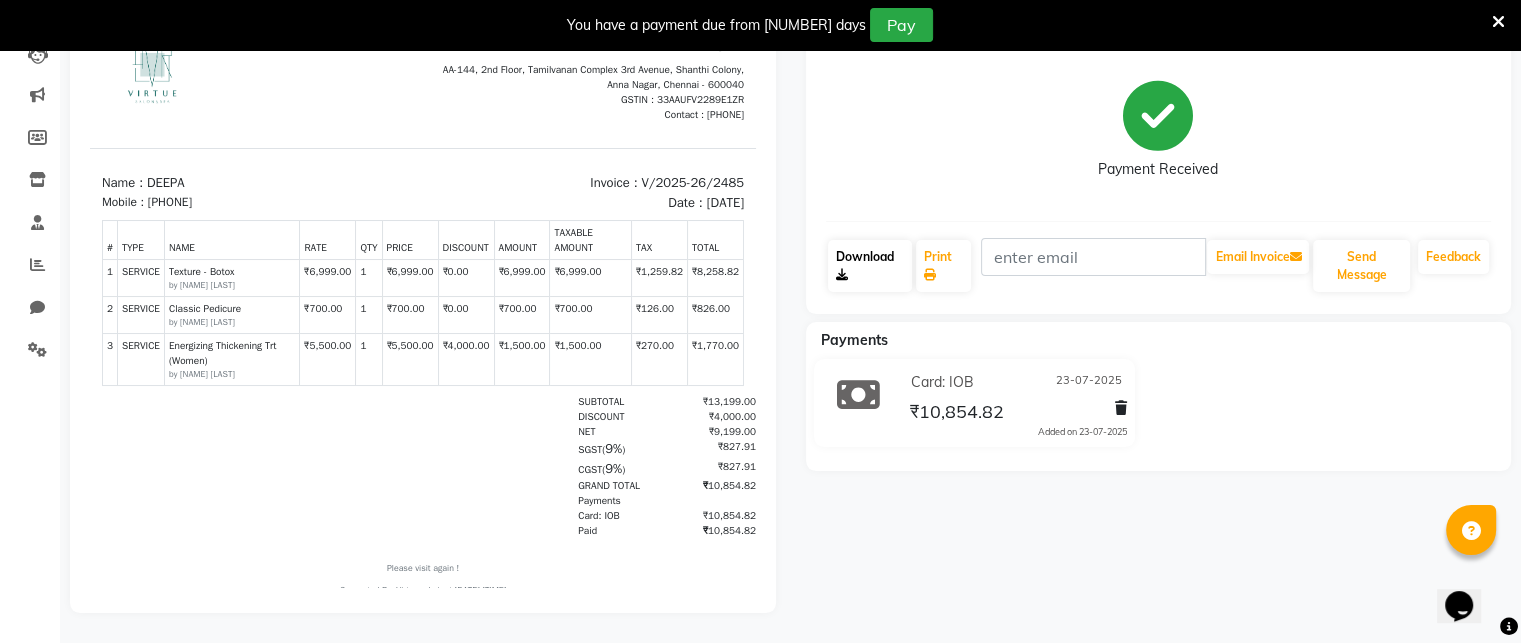 click on "Download" 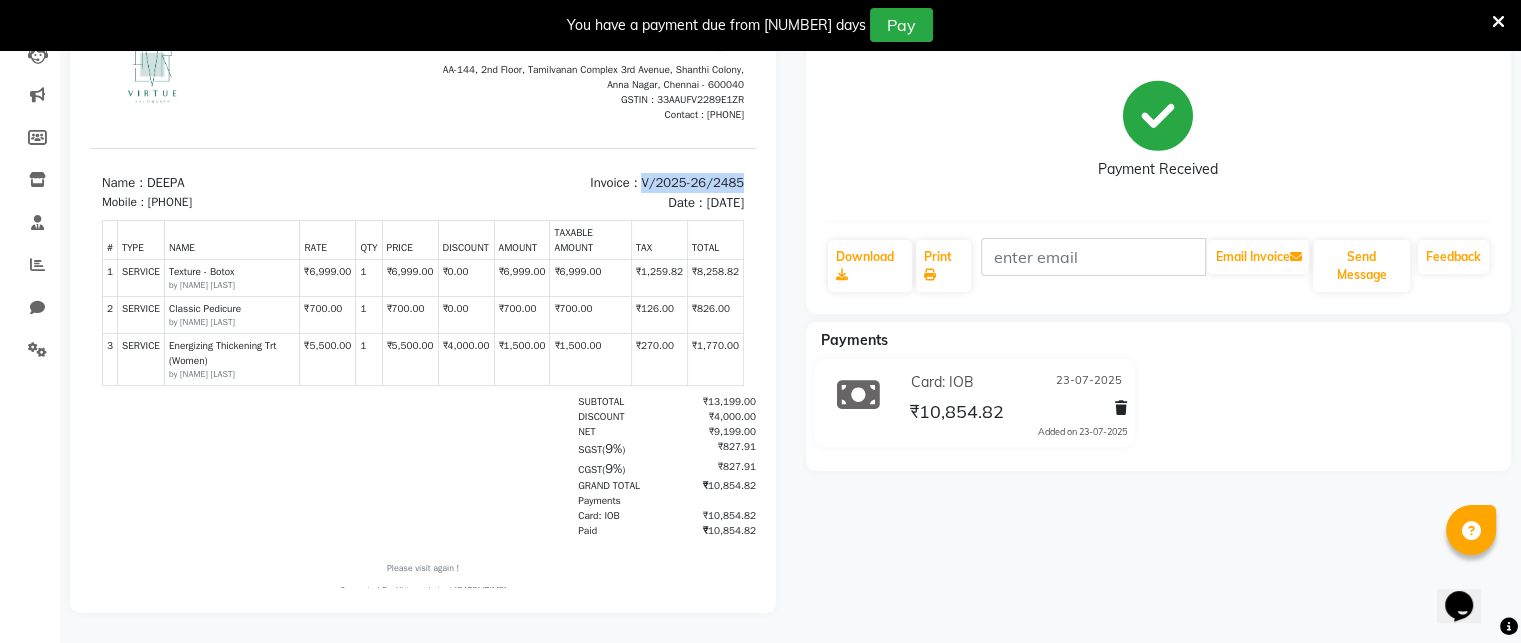 drag, startPoint x: 612, startPoint y: 183, endPoint x: 716, endPoint y: 181, distance: 104.019226 